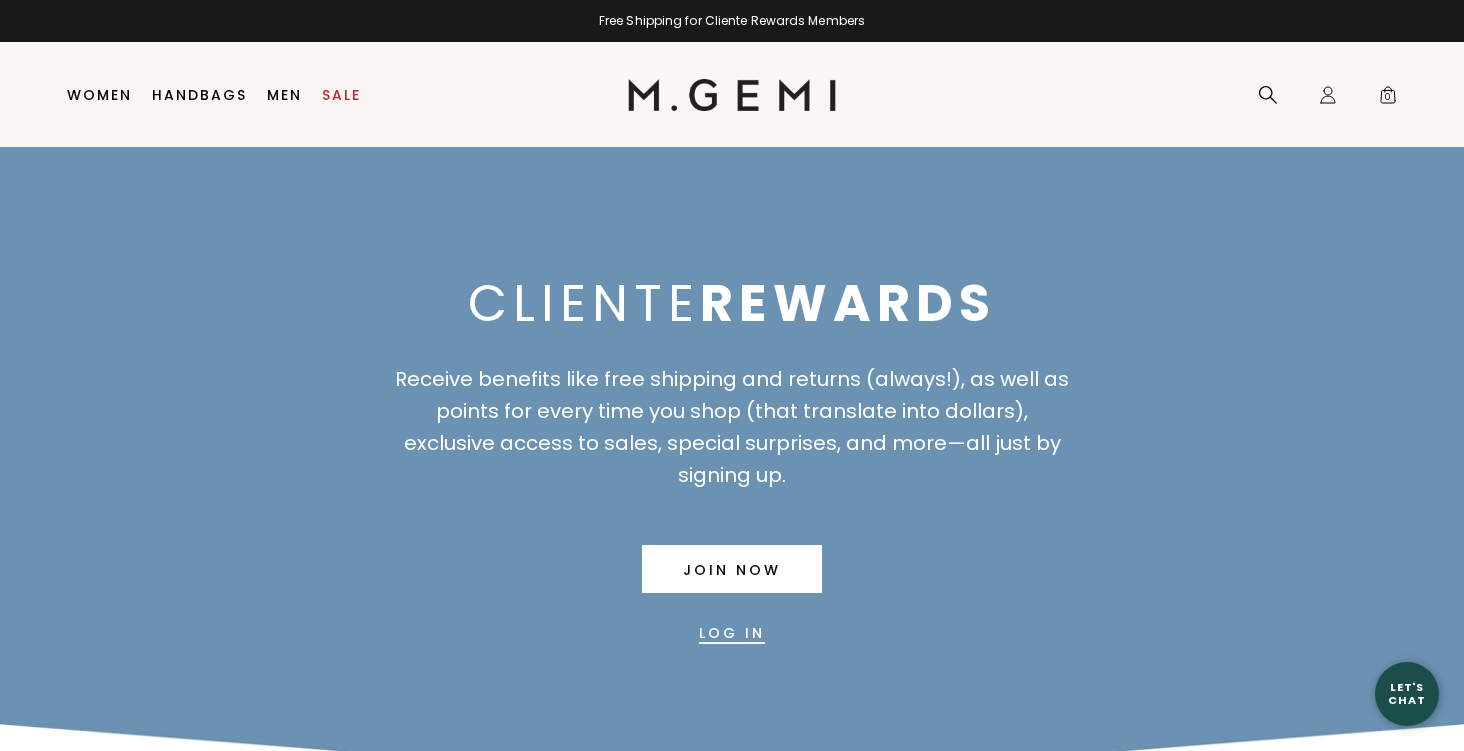 scroll, scrollTop: 0, scrollLeft: 0, axis: both 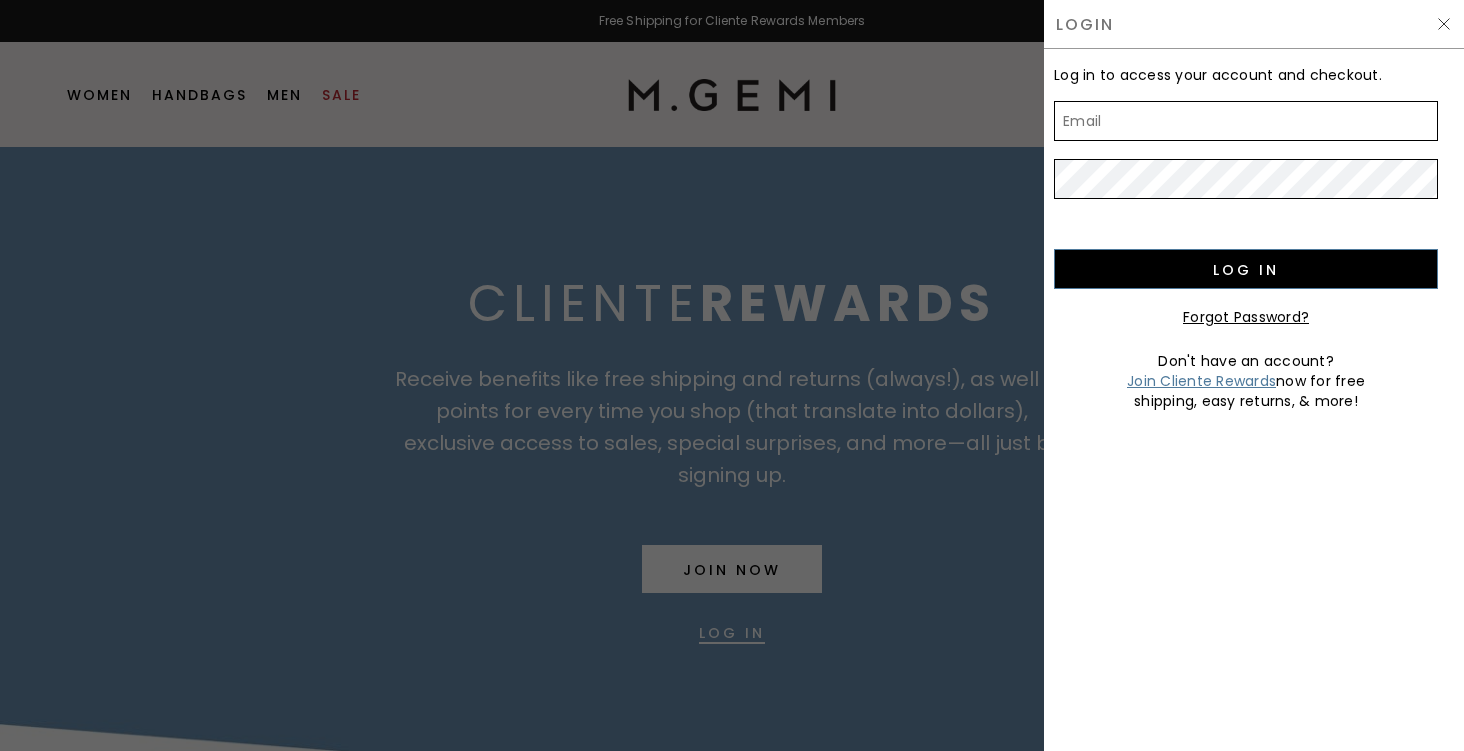 click on "Email" at bounding box center [1246, 121] 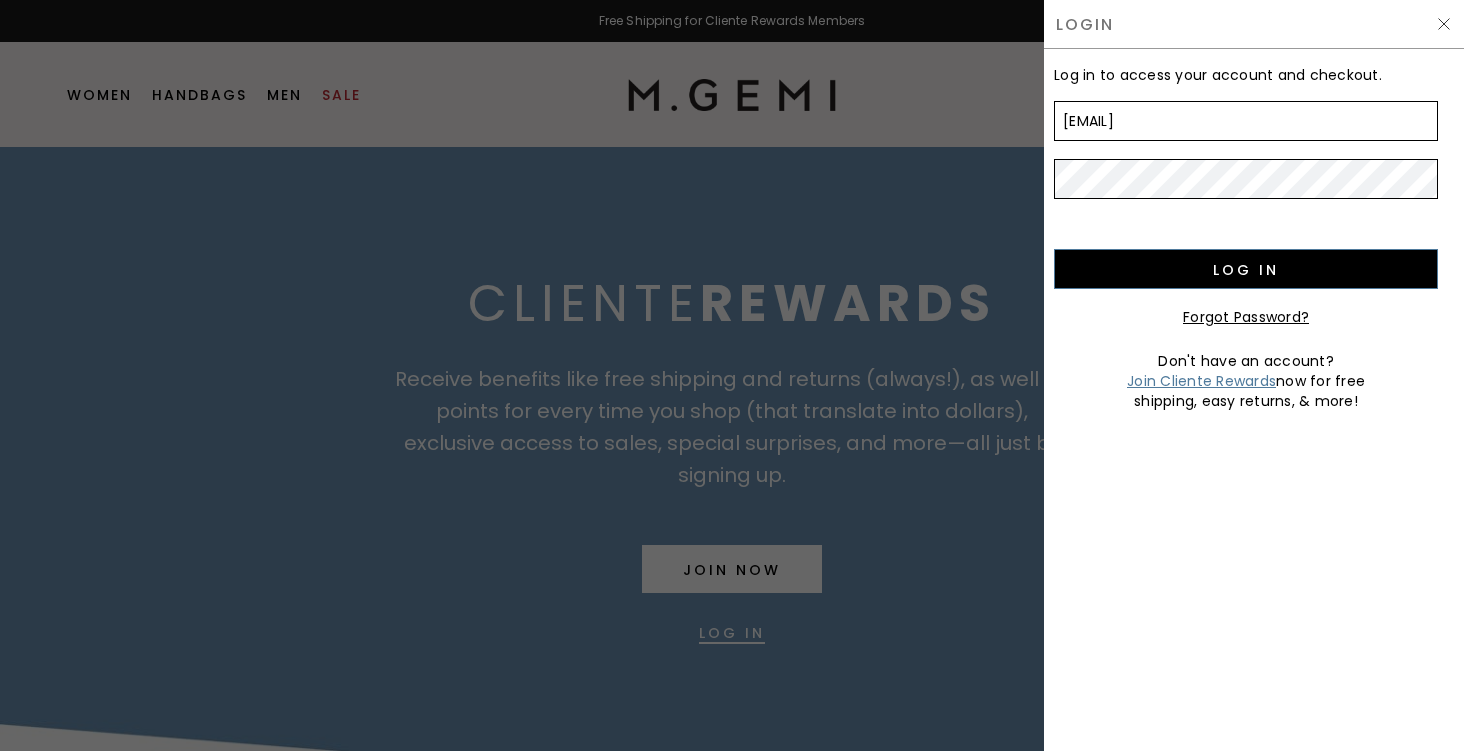 type on "[EMAIL]" 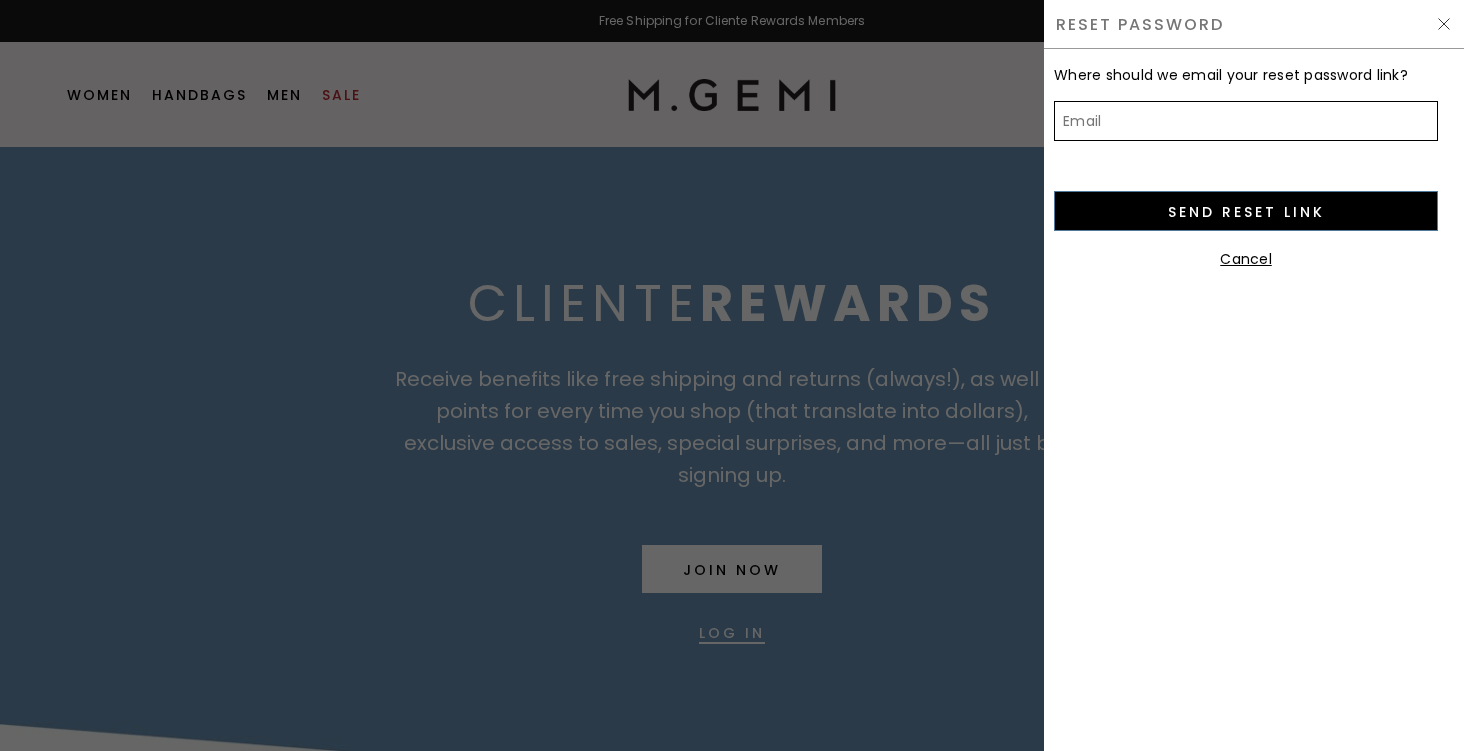 click on "Email" at bounding box center (1246, 121) 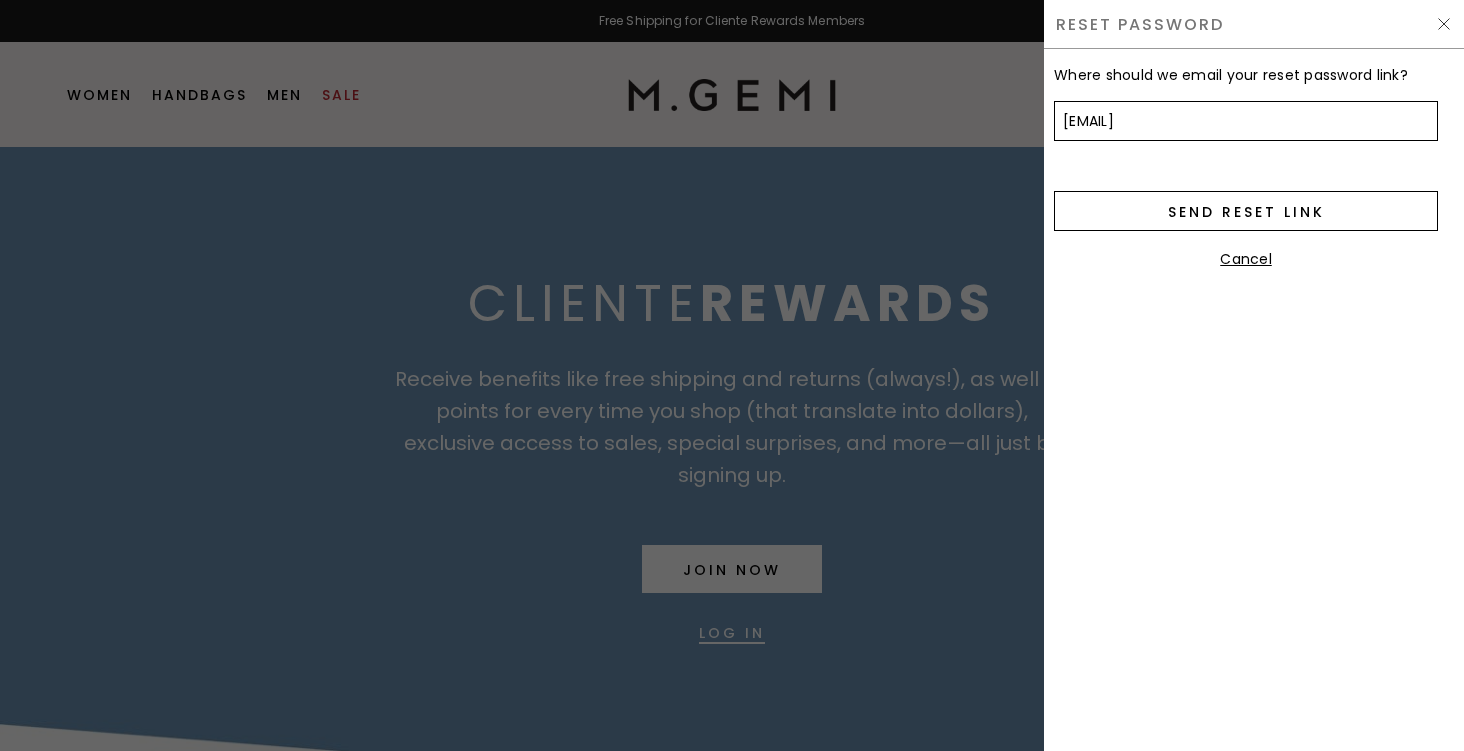 type on "melyelliott@gmail.com" 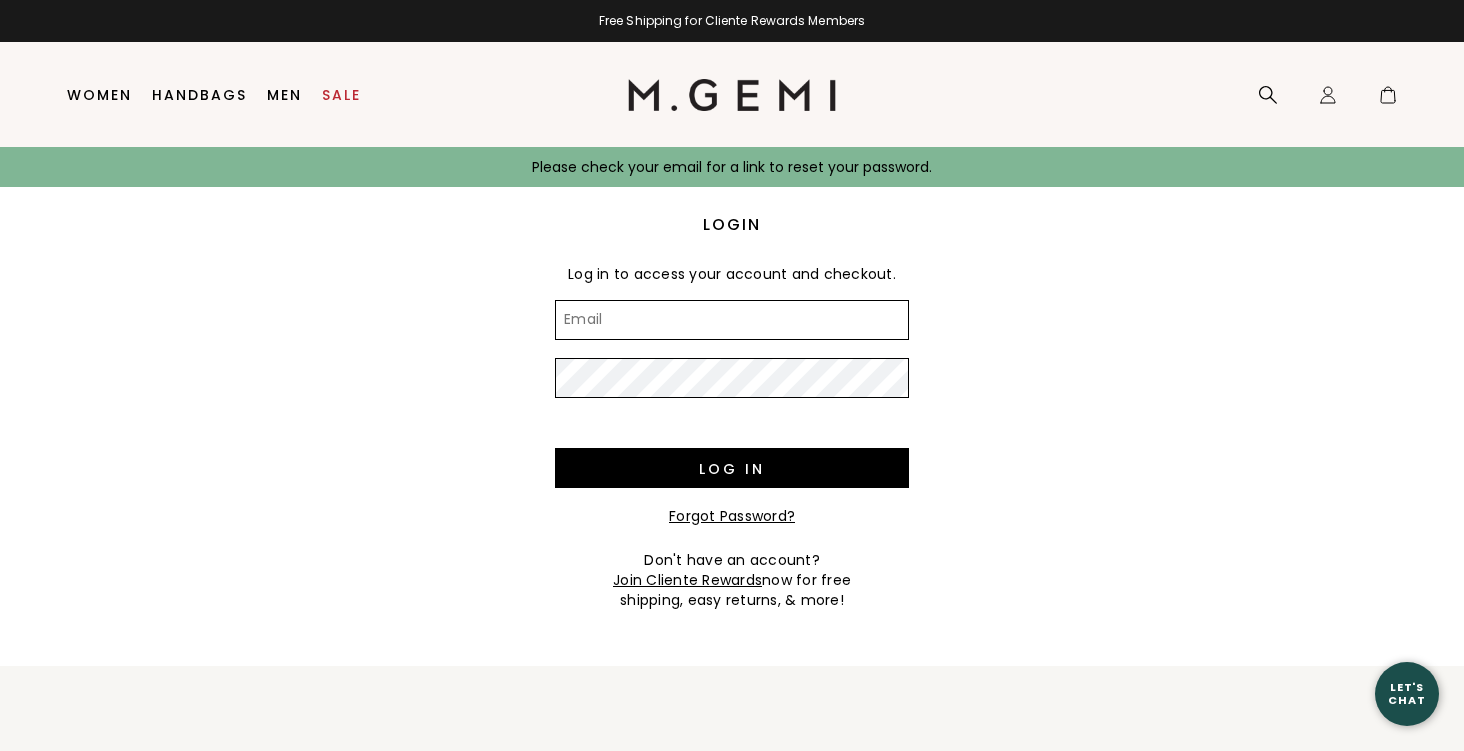 scroll, scrollTop: 0, scrollLeft: 0, axis: both 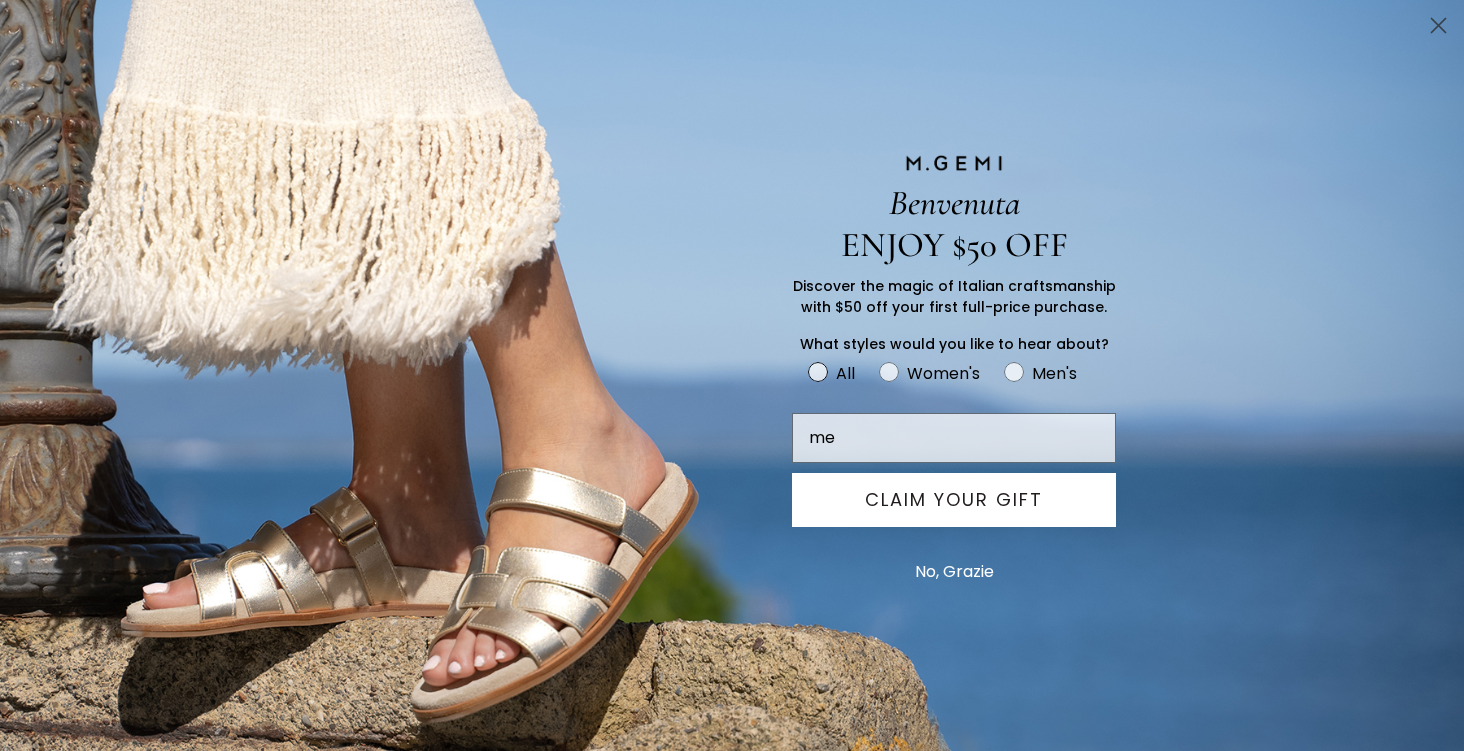 type on "m" 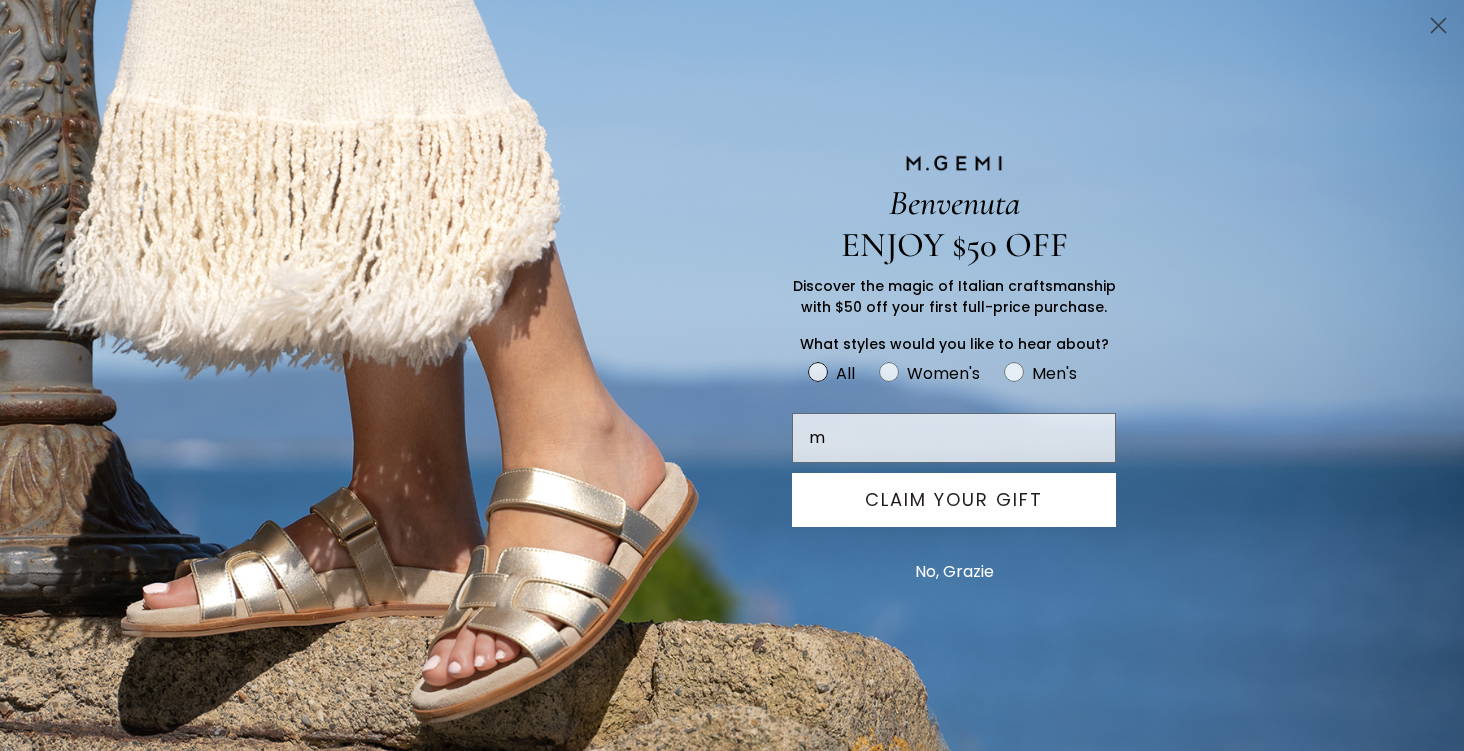type 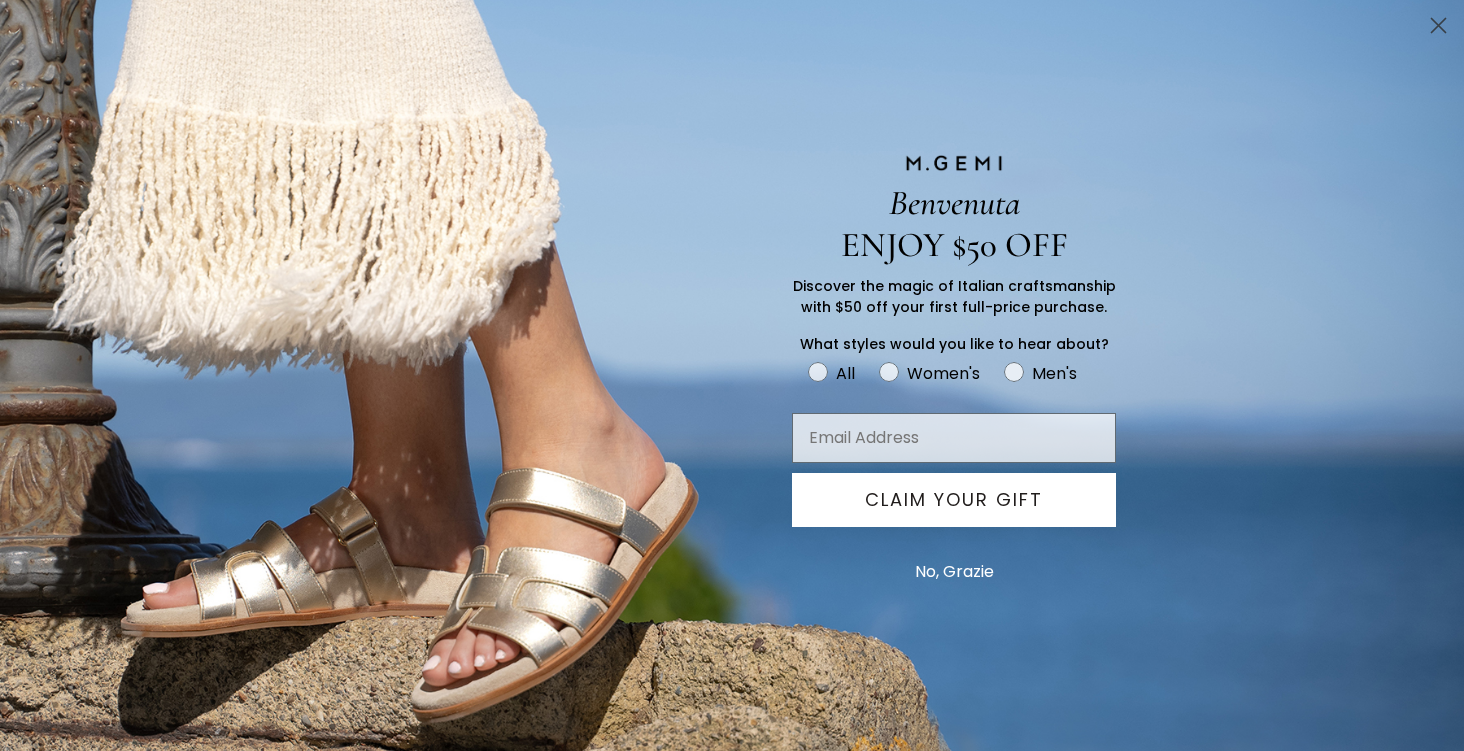 click on "Benvenuta ENJOY $50 OFF Discover the magic of Italian craftsmanship with $50 off your first full-price purchase.
What styles would you like to hear about? Gender Pref All Women's Men's CLAIM YOUR GIFT No, Grazie" at bounding box center (732, 375) 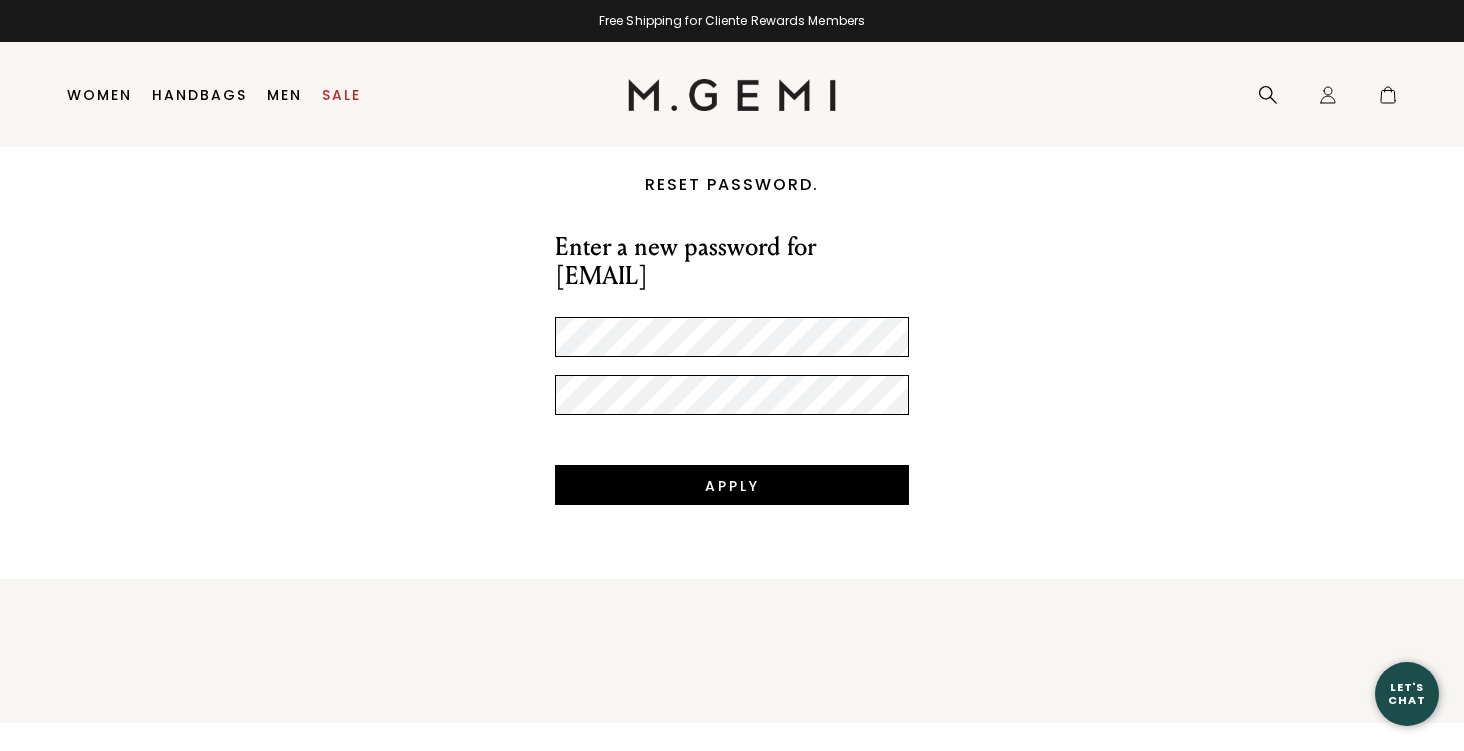 scroll, scrollTop: 0, scrollLeft: 0, axis: both 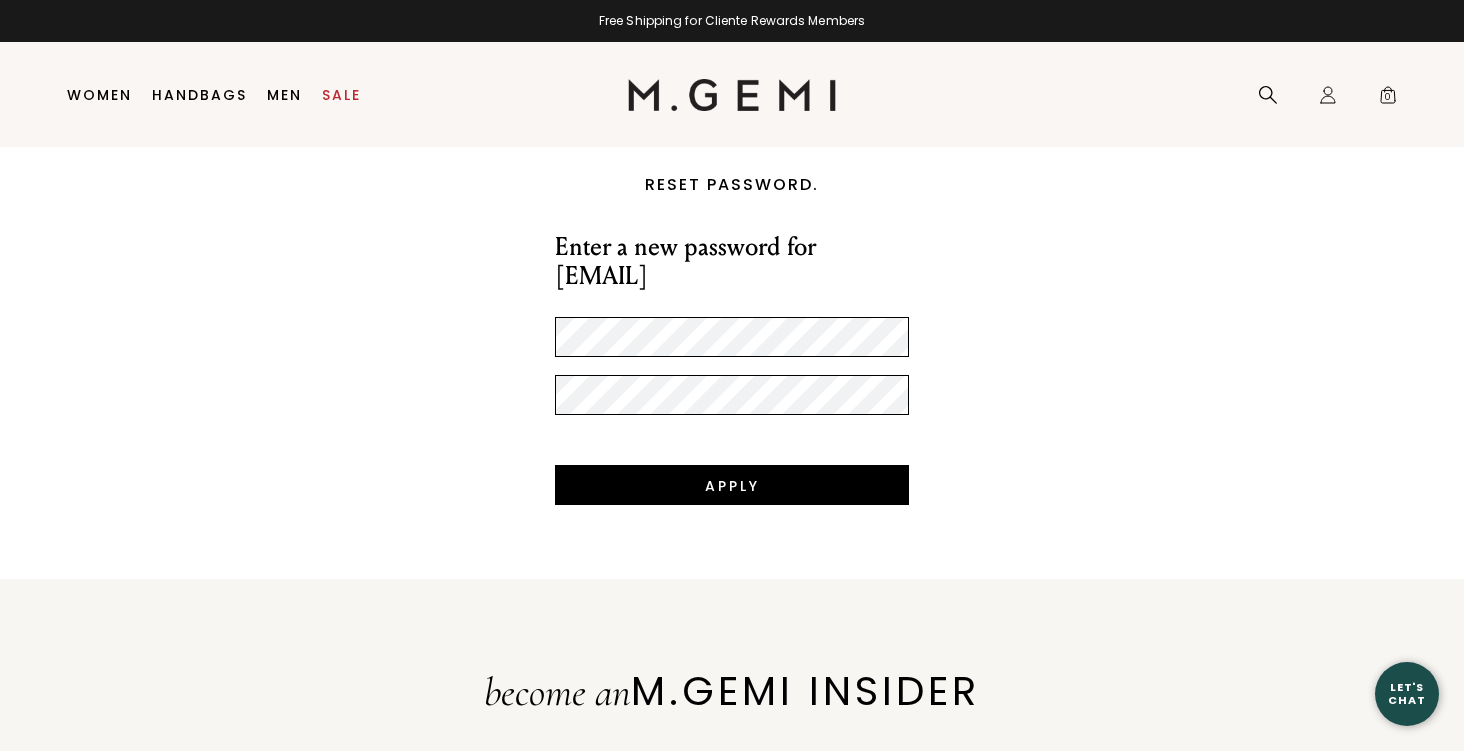 click on "Press Option+1 for screen-reader mode, Option+0 to cancel Accessibility Screen-Reader Guide, Feedback, and Issue Reporting | New window
in available credit
Go Back
Skip to content
Free Shipping for Cliente Rewards Members
Icons/20x20/hamburger@2x
Women
New Arrivals" at bounding box center [732, 375] 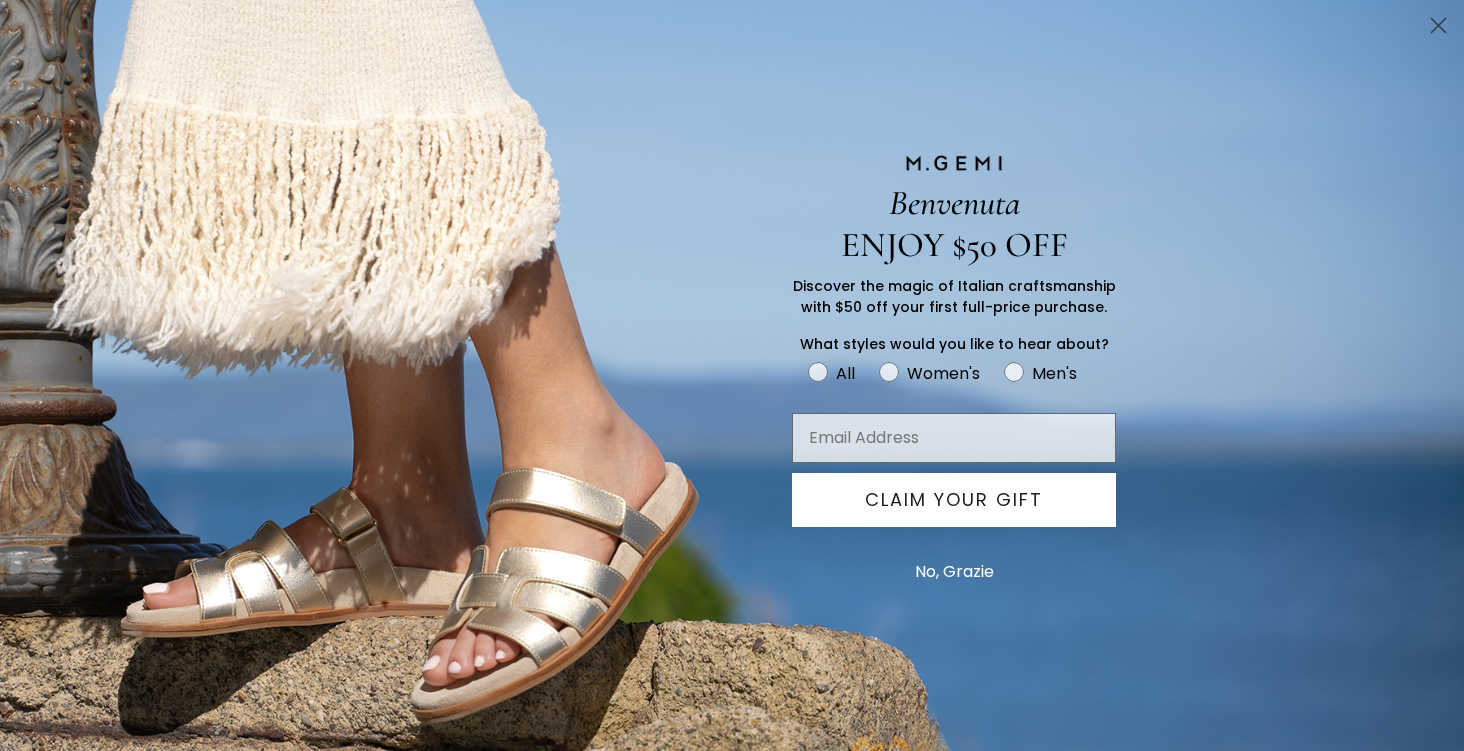 click on "No, Grazie" at bounding box center [954, 572] 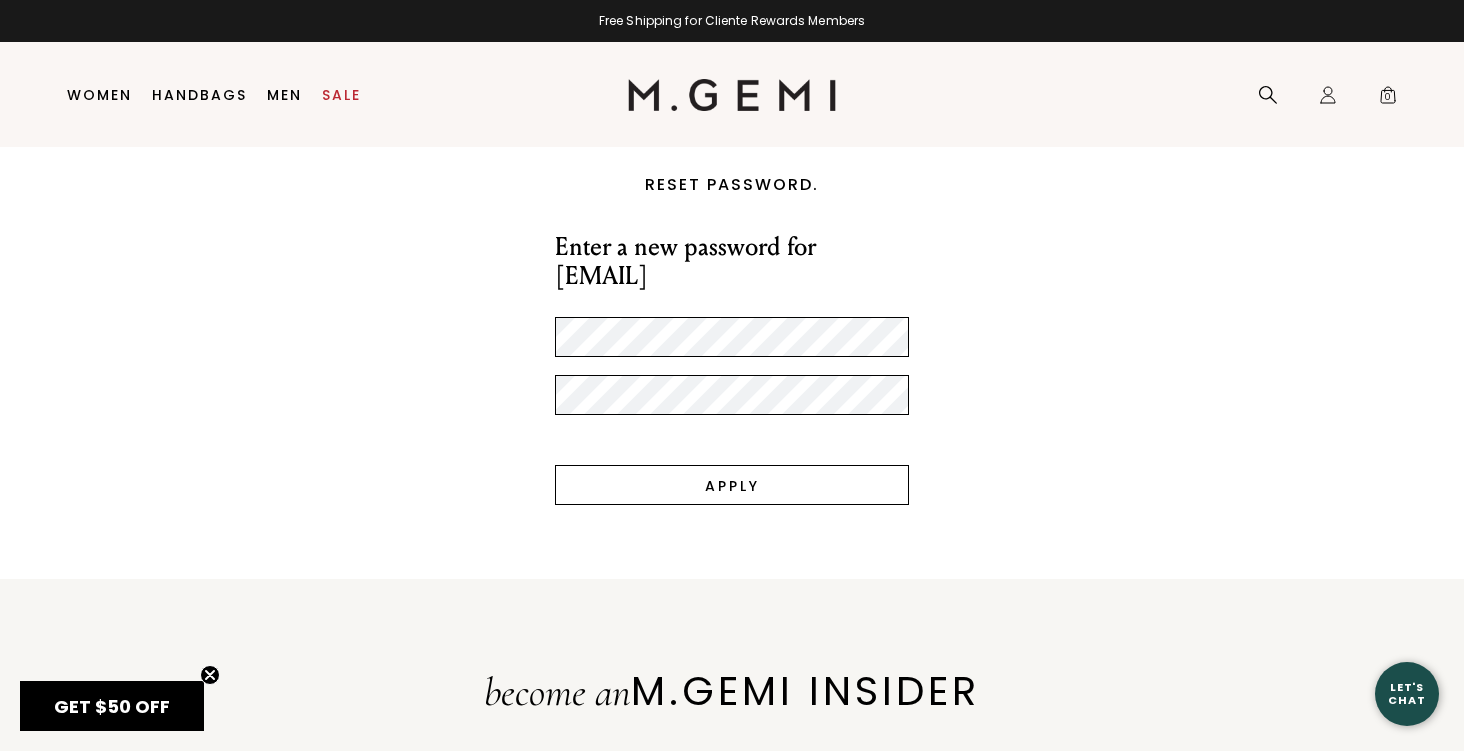 click on "Apply" at bounding box center [732, 485] 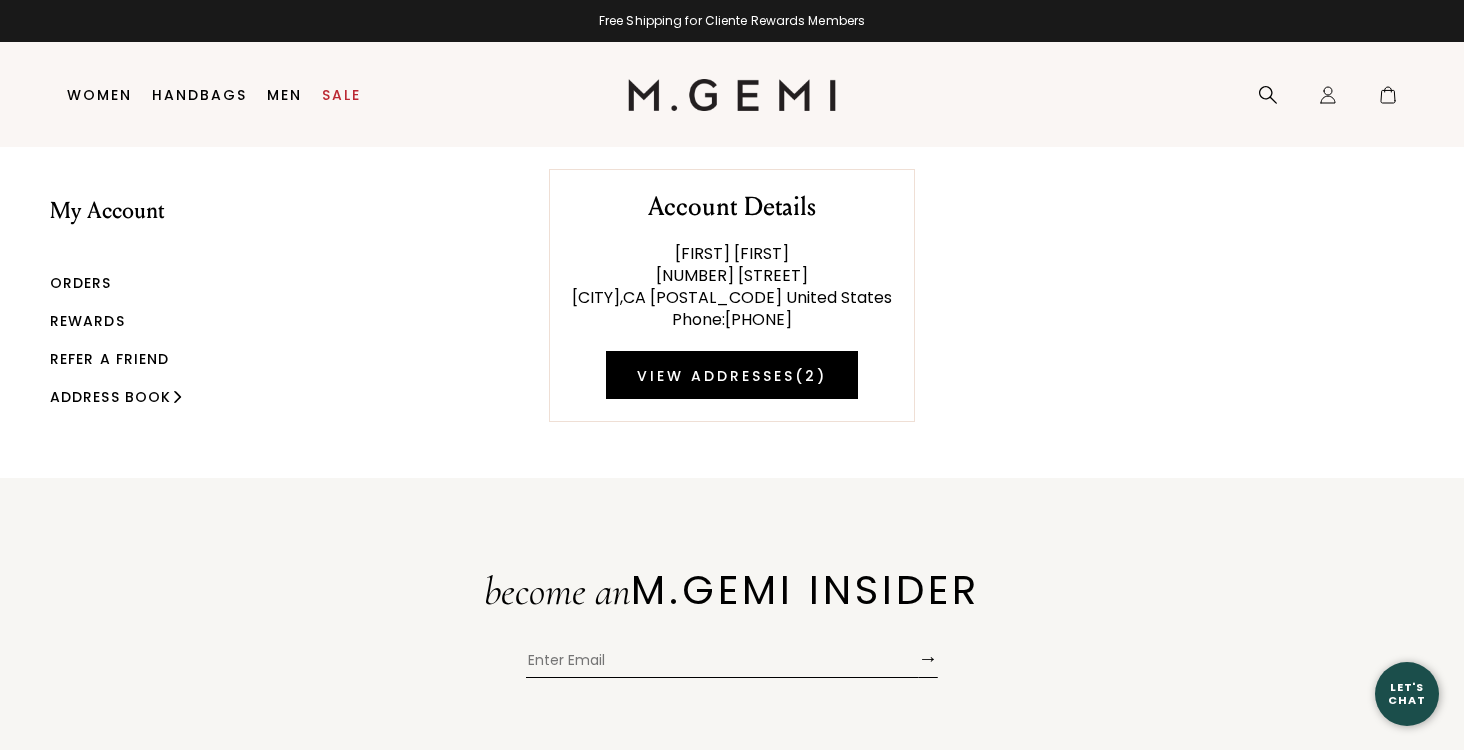 scroll, scrollTop: 0, scrollLeft: 0, axis: both 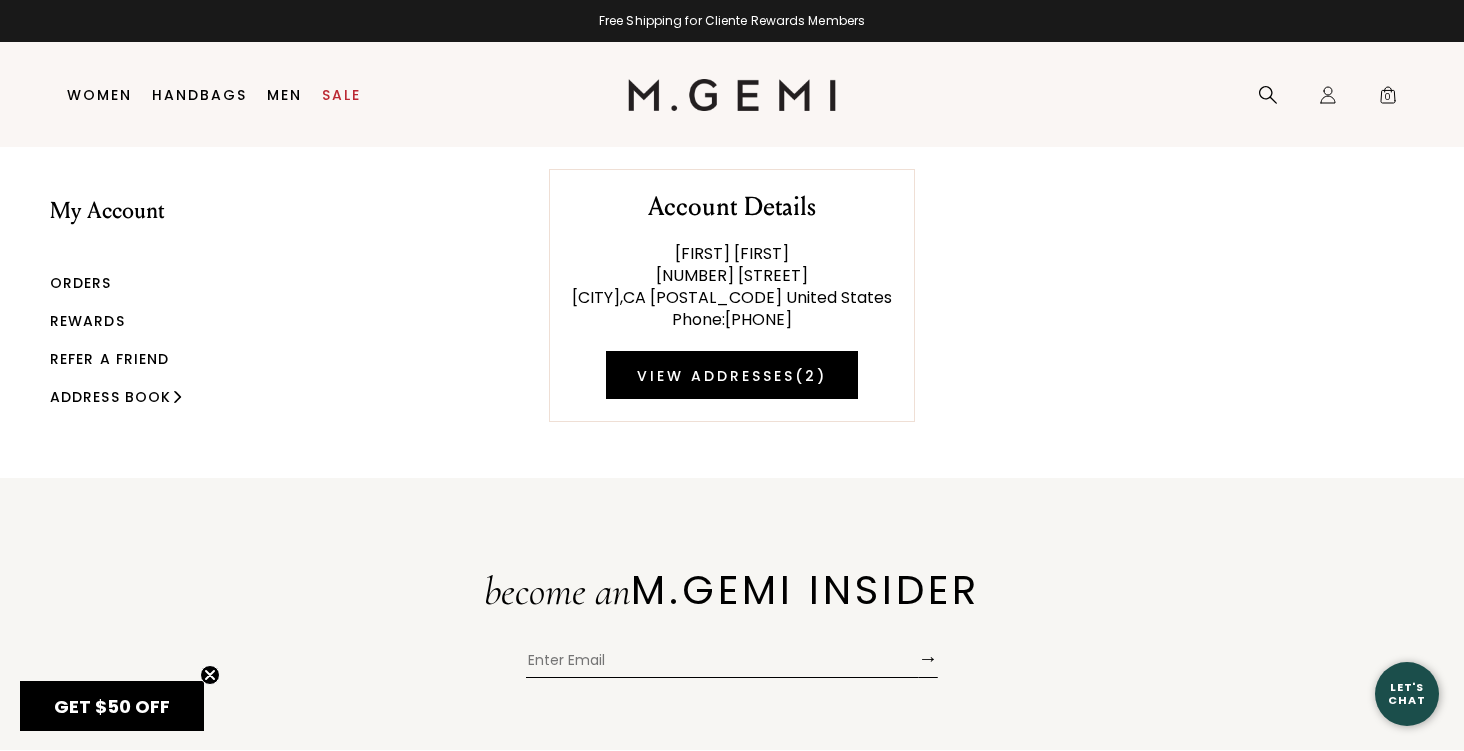 click on "Rewards" at bounding box center [87, 321] 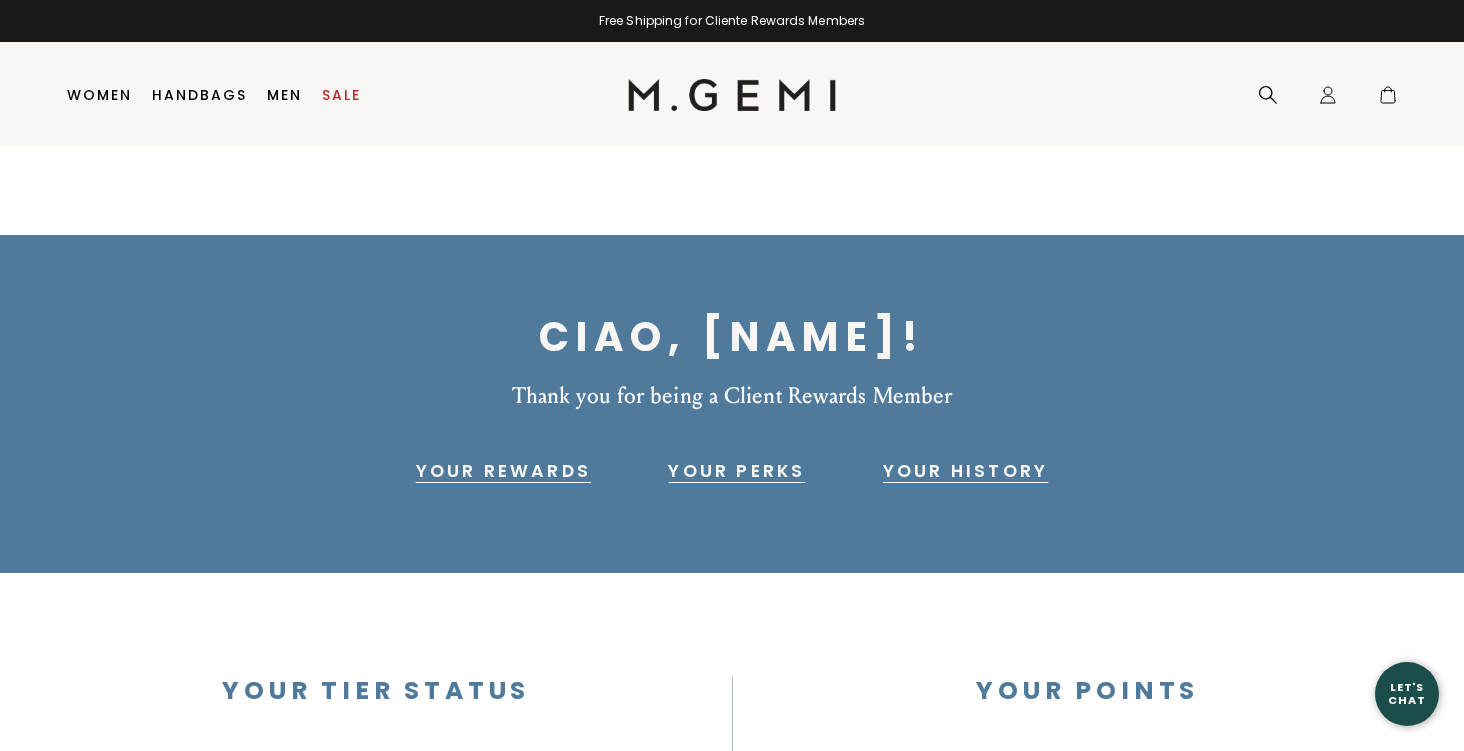 scroll, scrollTop: 0, scrollLeft: 0, axis: both 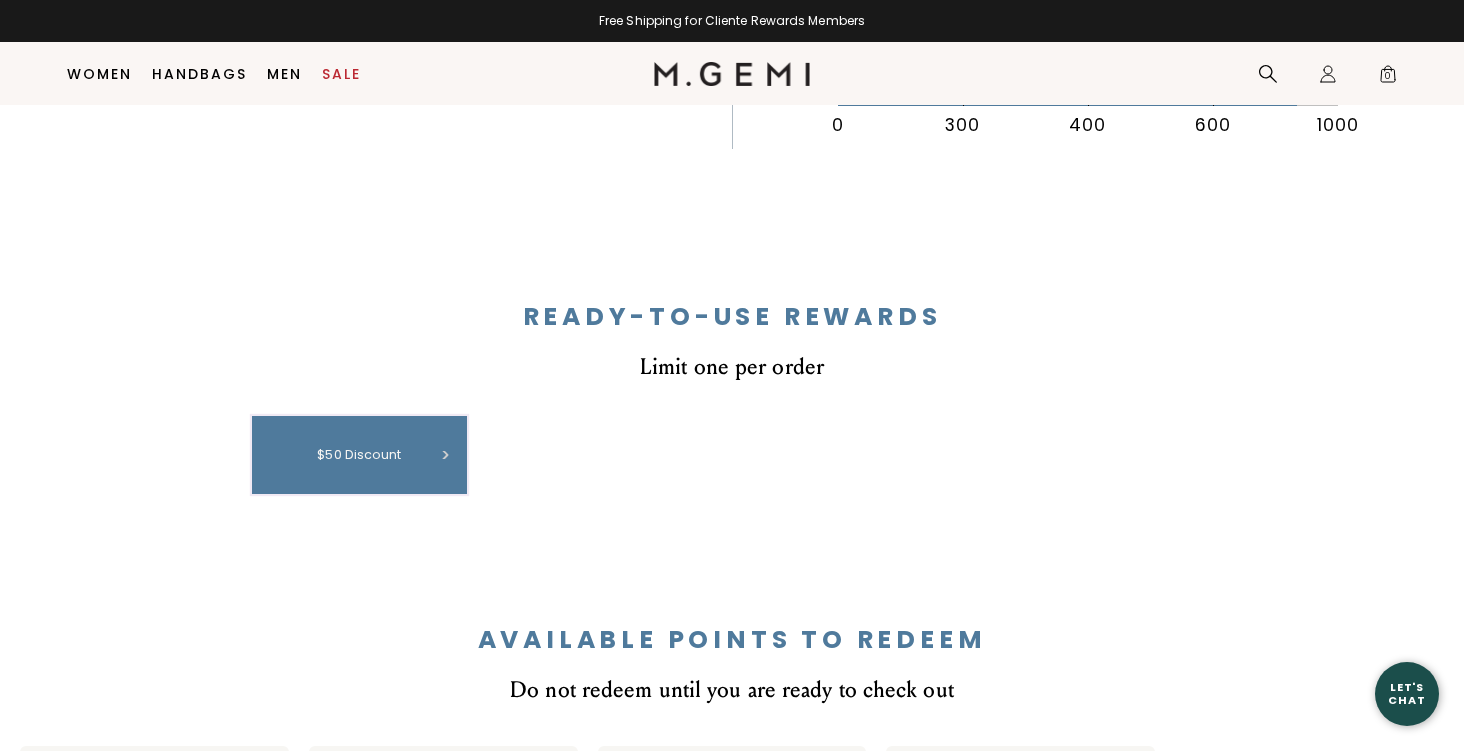 click on "$50 discount" at bounding box center (359, 455) 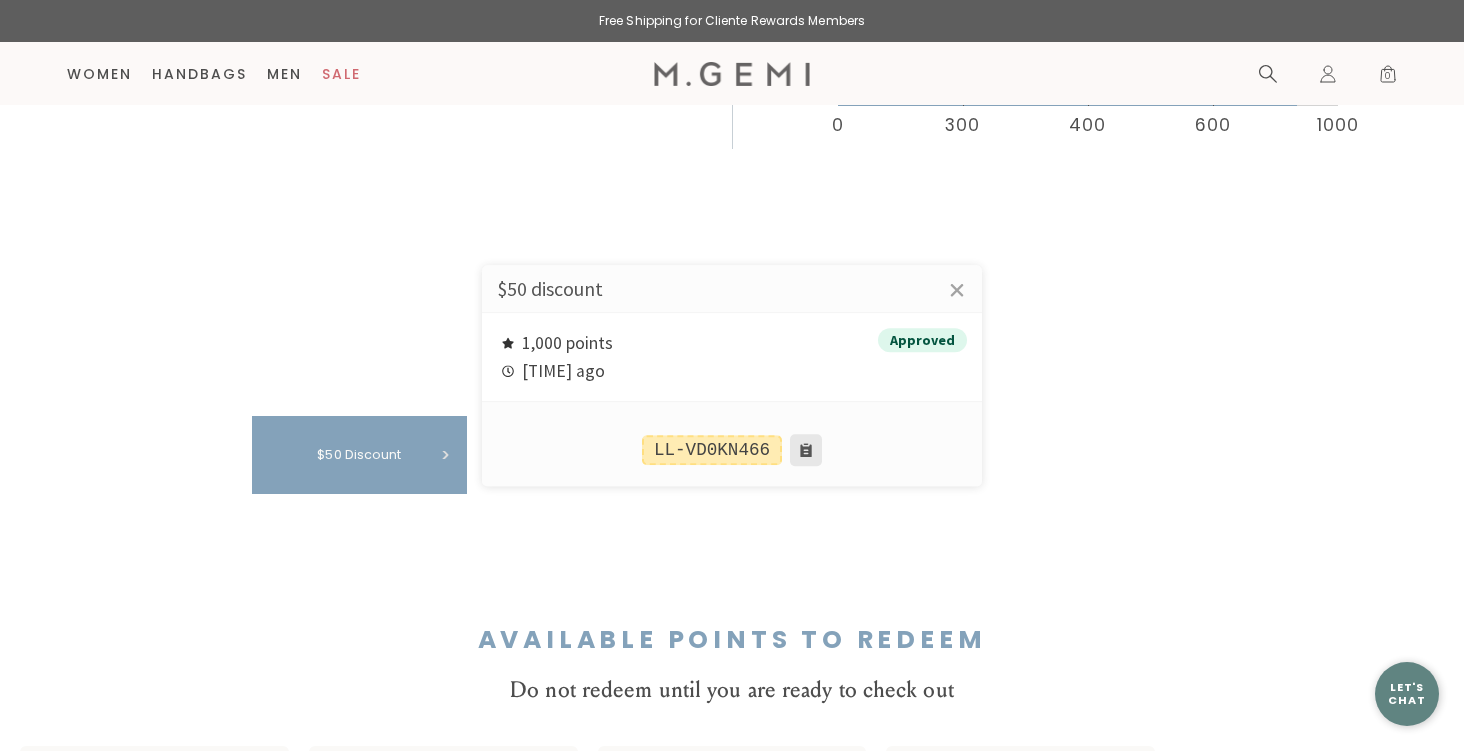 click at bounding box center [806, 450] 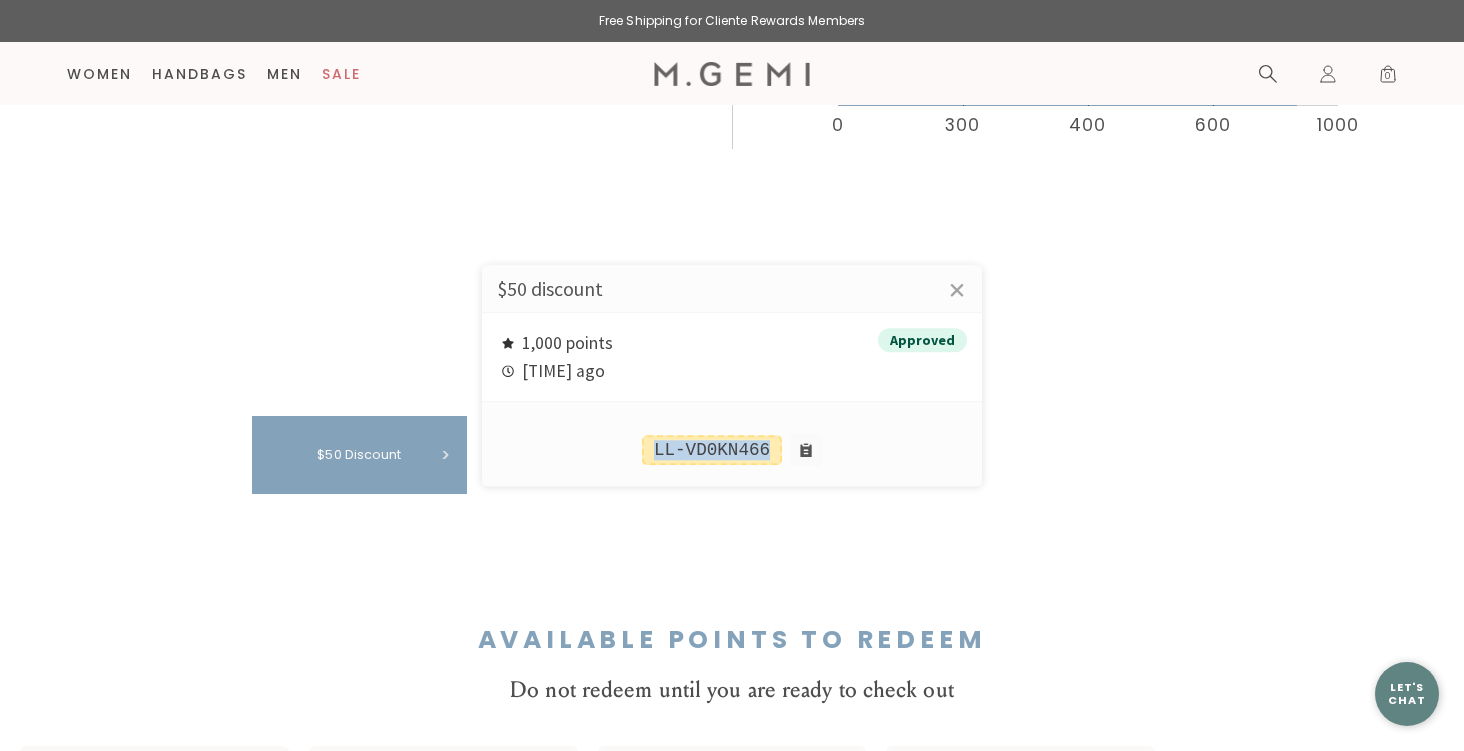 drag, startPoint x: 774, startPoint y: 443, endPoint x: 646, endPoint y: 442, distance: 128.0039 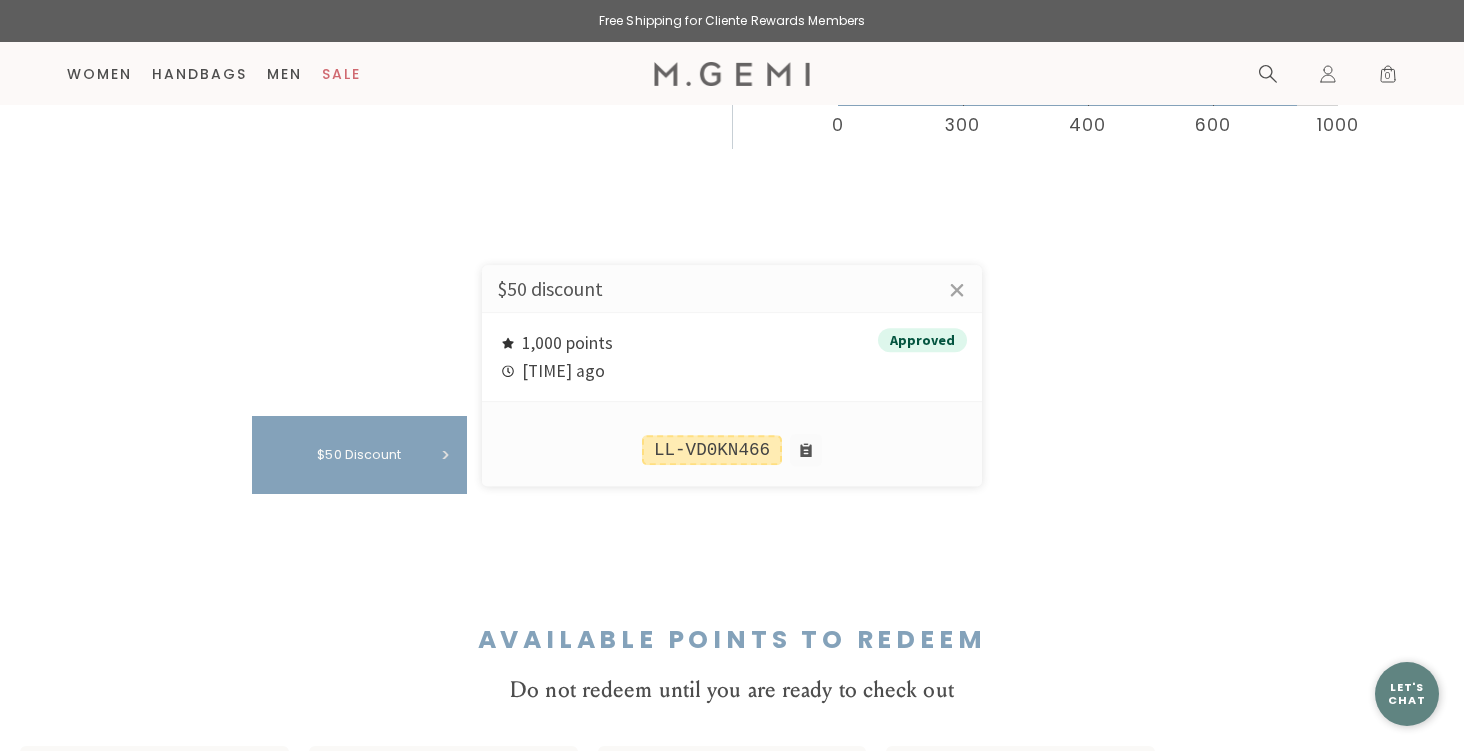 click at bounding box center (732, 375) 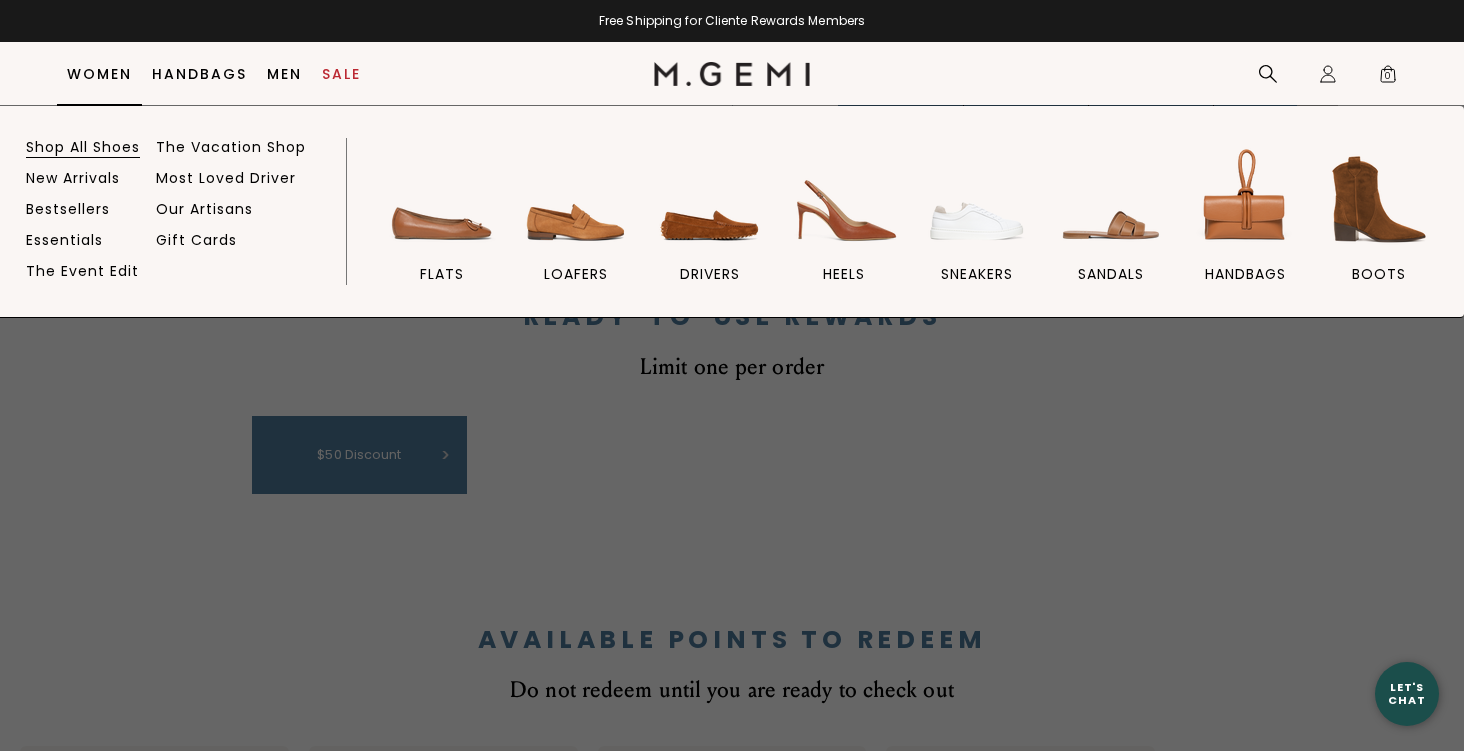 click on "Shop All Shoes" at bounding box center (83, 147) 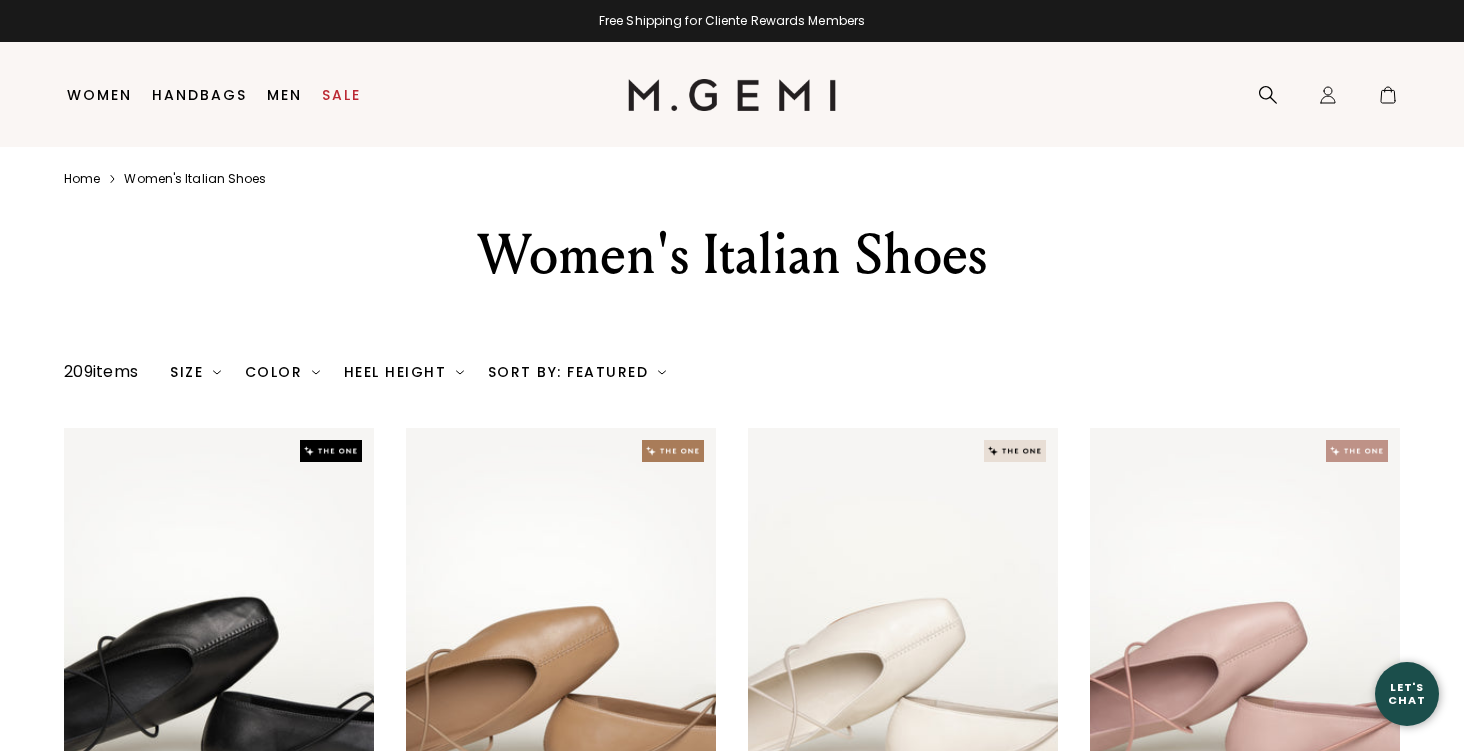 scroll, scrollTop: 0, scrollLeft: 0, axis: both 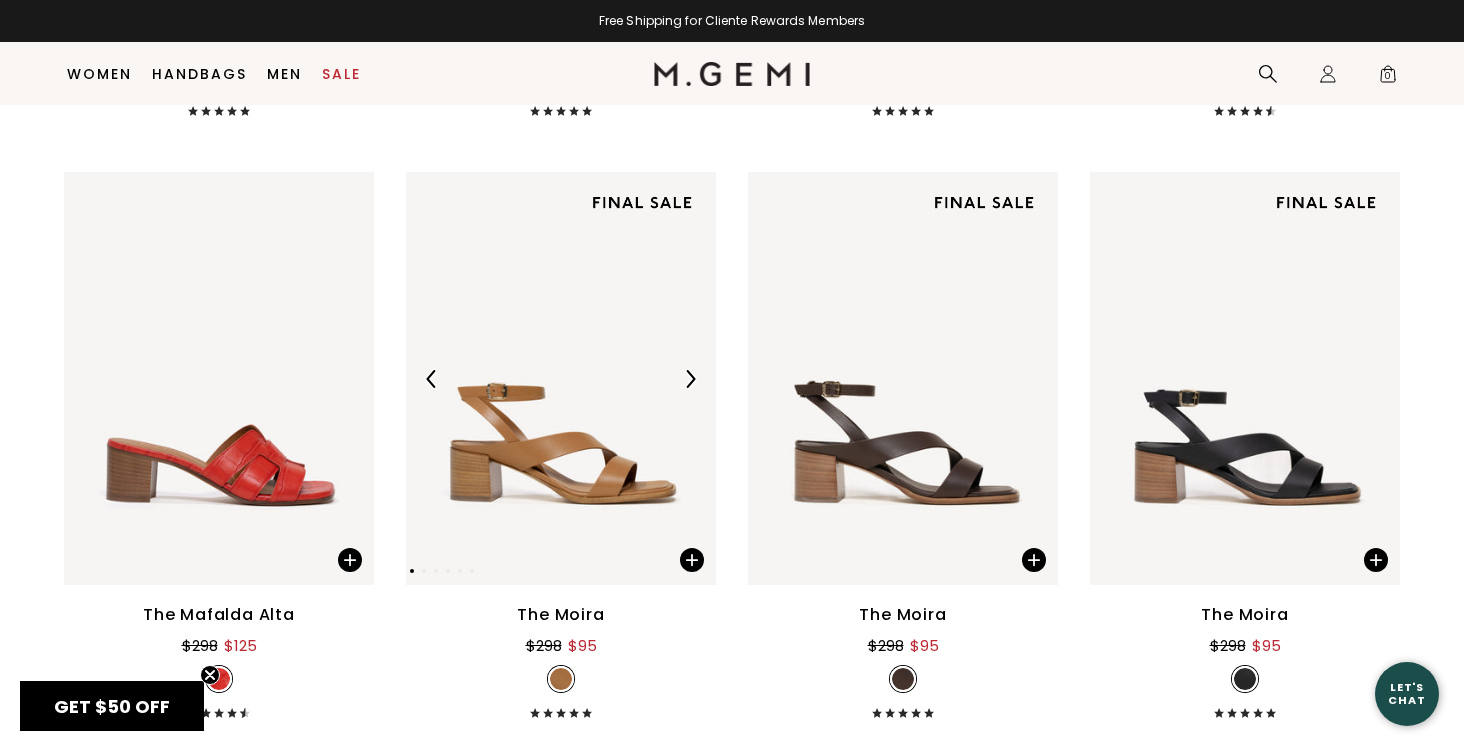 click at bounding box center (690, 379) 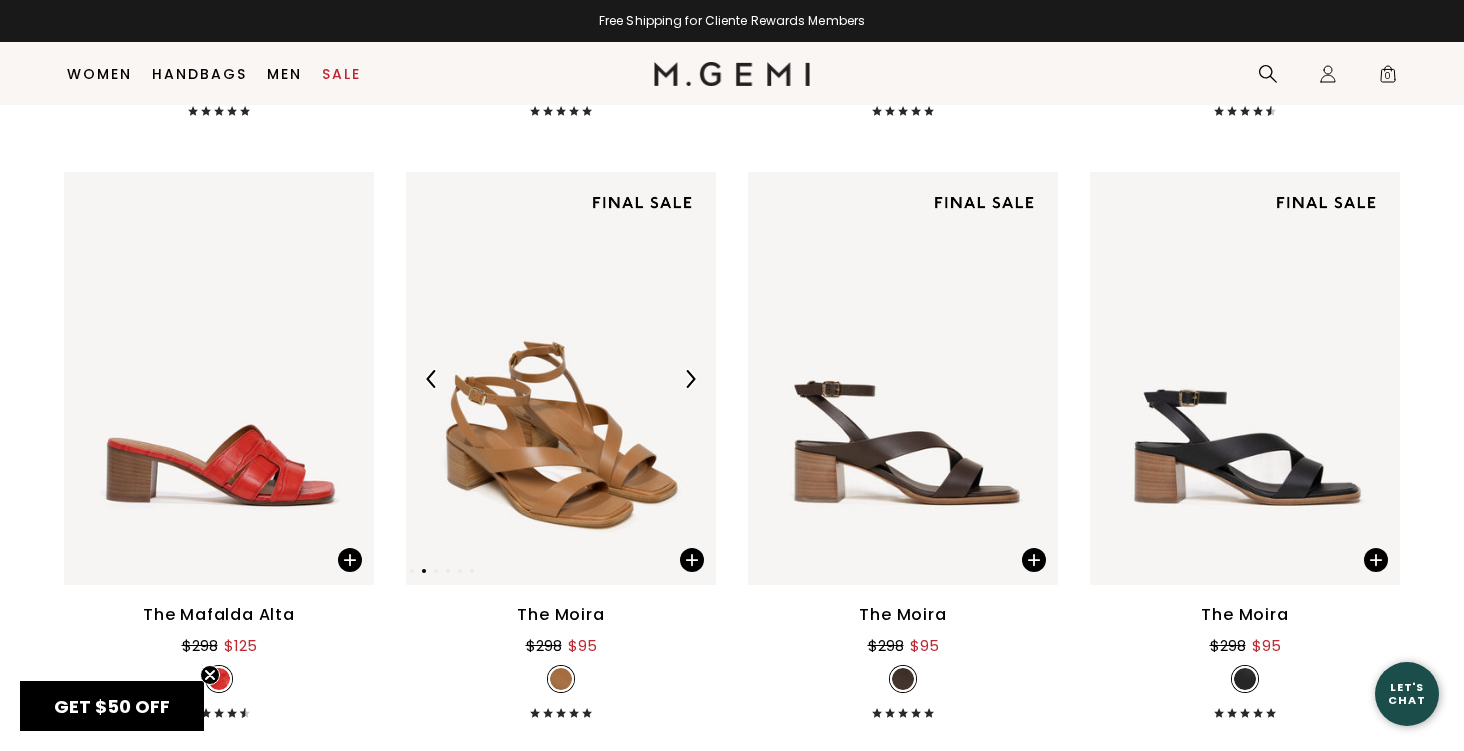 click at bounding box center (690, 379) 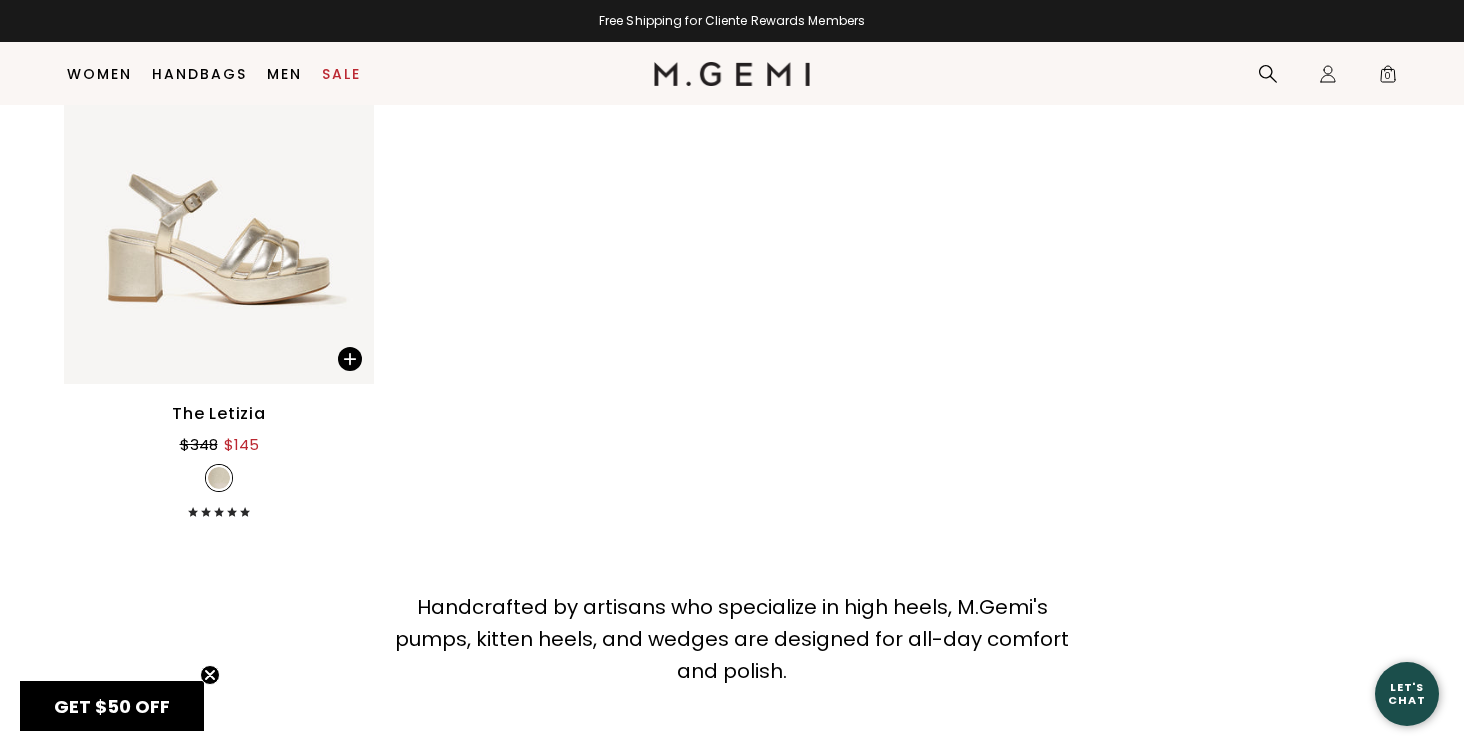 scroll, scrollTop: 8861, scrollLeft: 0, axis: vertical 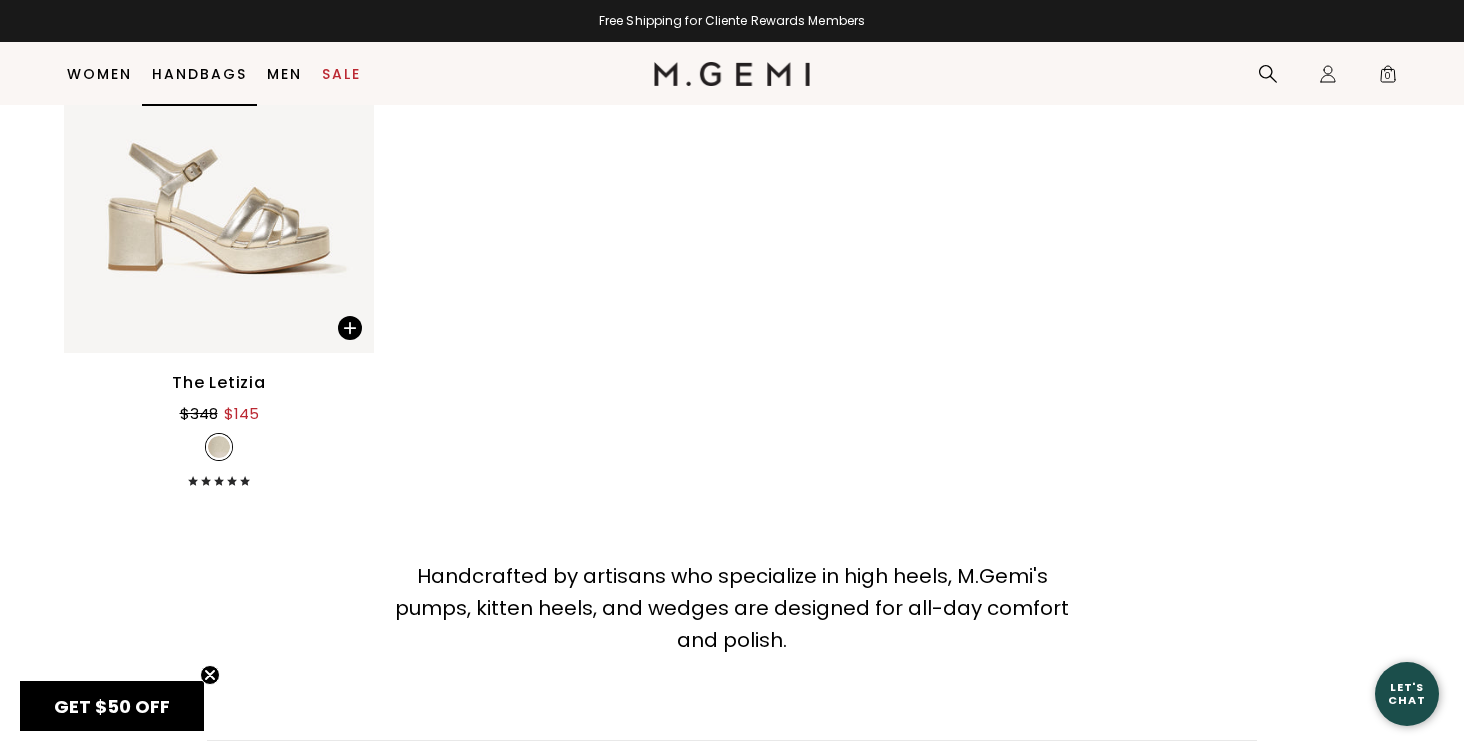 click on "Handbags" at bounding box center (199, 74) 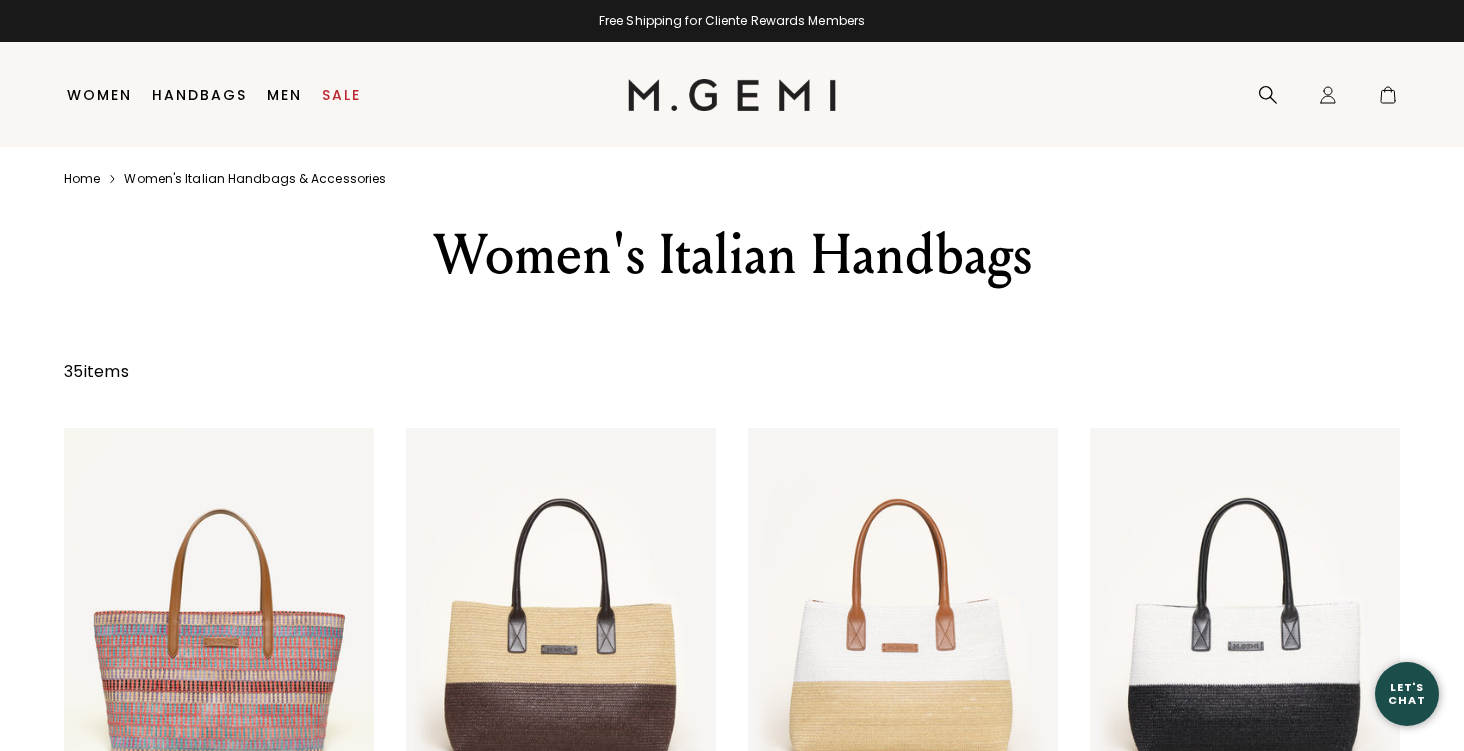 scroll, scrollTop: 0, scrollLeft: 0, axis: both 